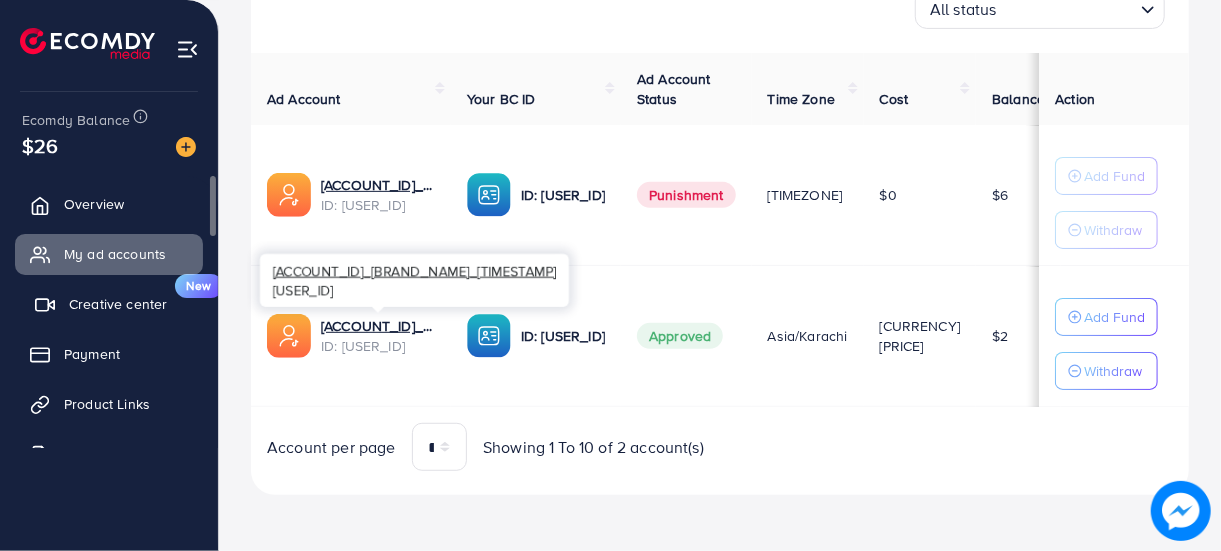 scroll, scrollTop: 336, scrollLeft: 0, axis: vertical 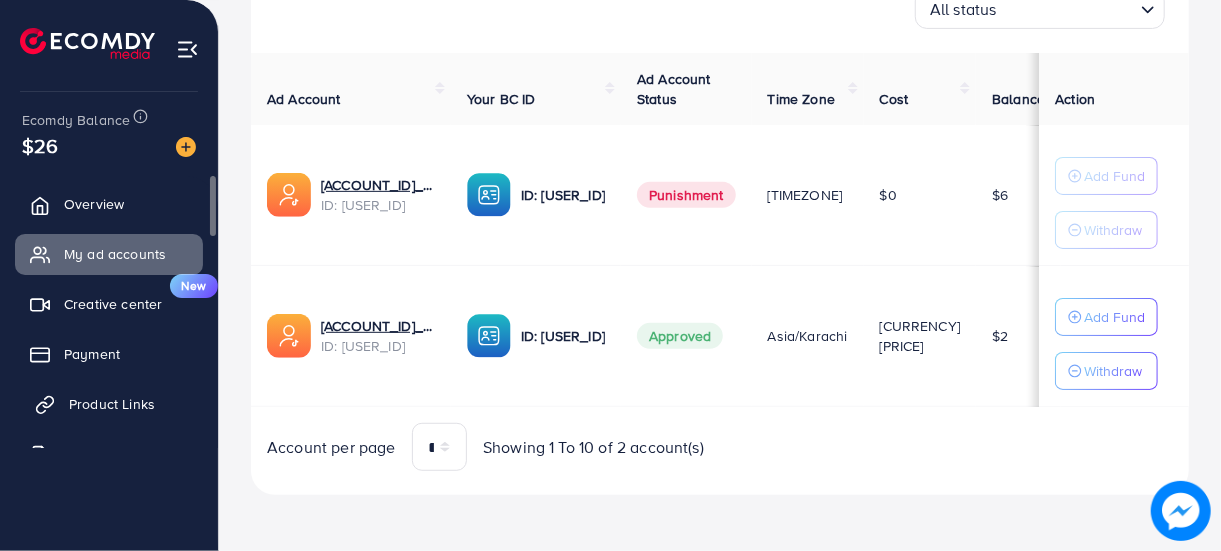 click on "Product Links" at bounding box center (112, 404) 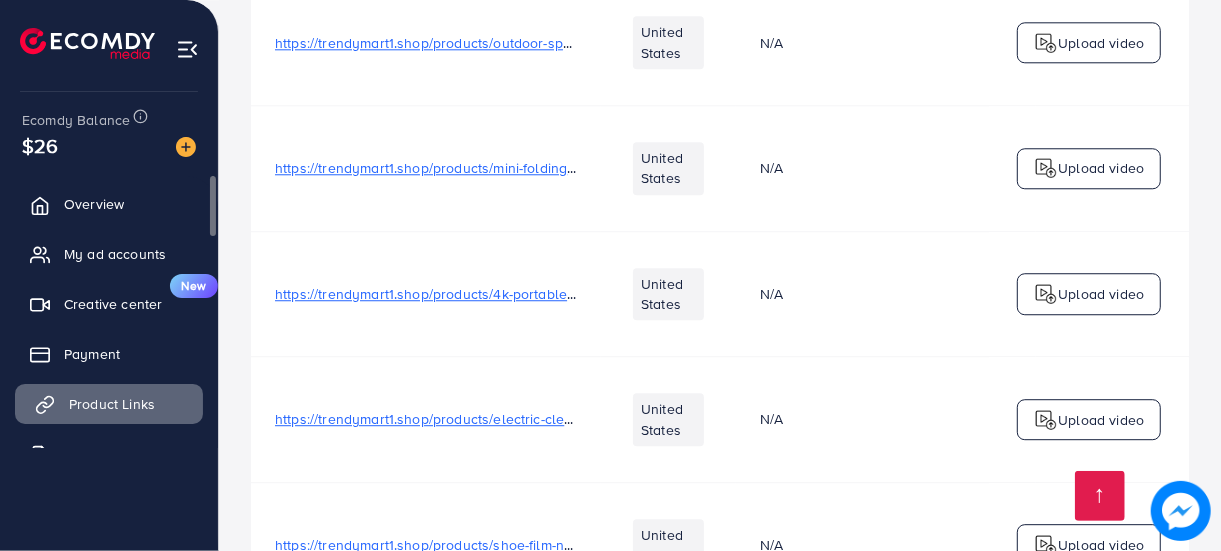 scroll, scrollTop: 6372, scrollLeft: 0, axis: vertical 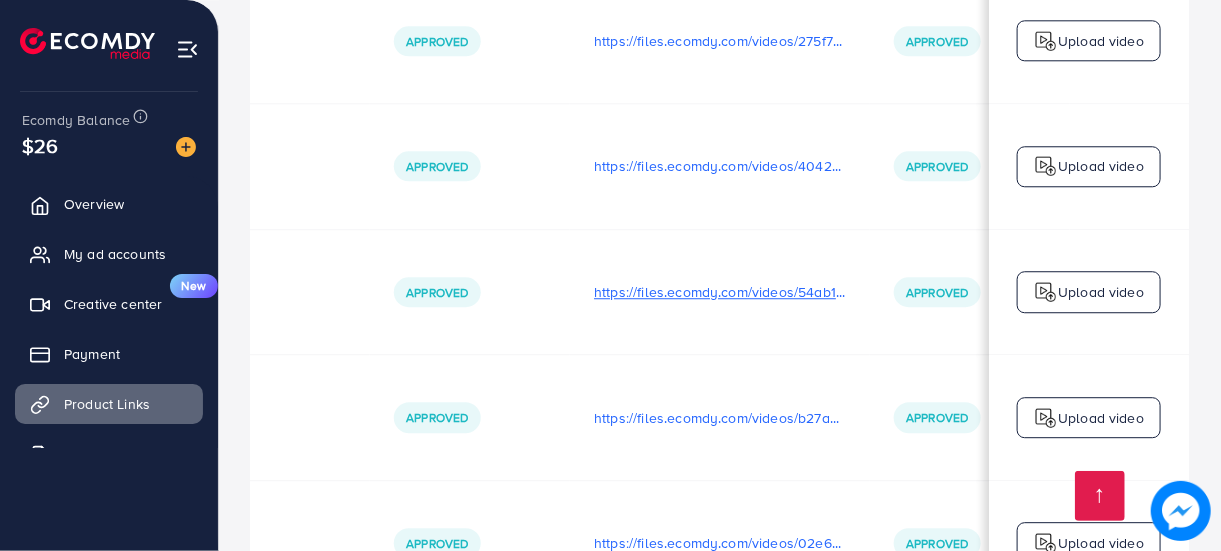 click on "https://files.ecomdy.com/videos/54ab1abf-fce9-4163-852f-55a1f7379048-1745581356744.mp4" at bounding box center (720, 292) 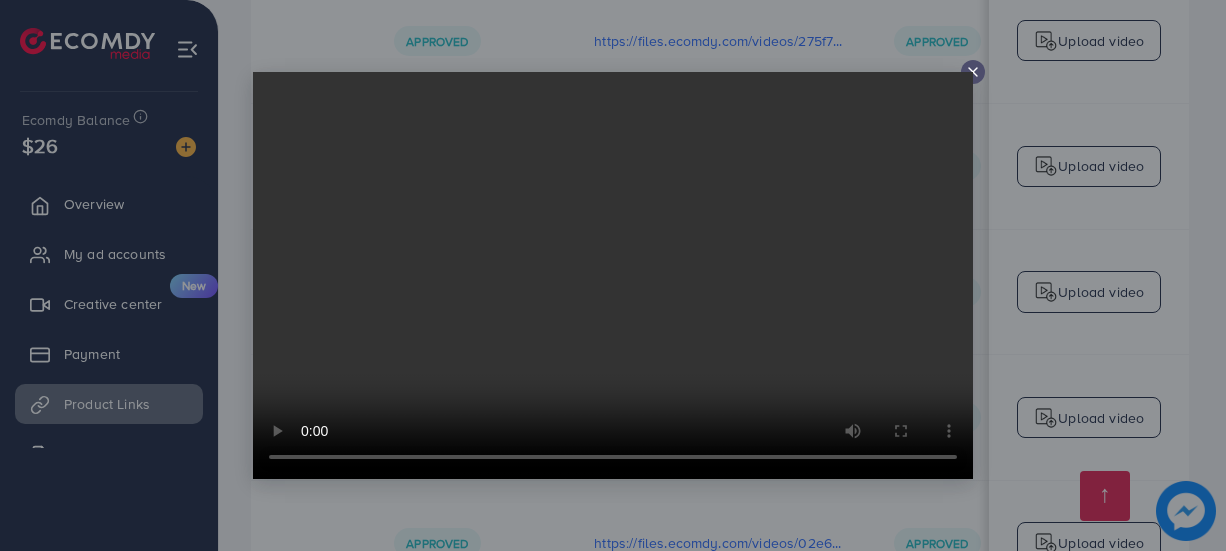 click 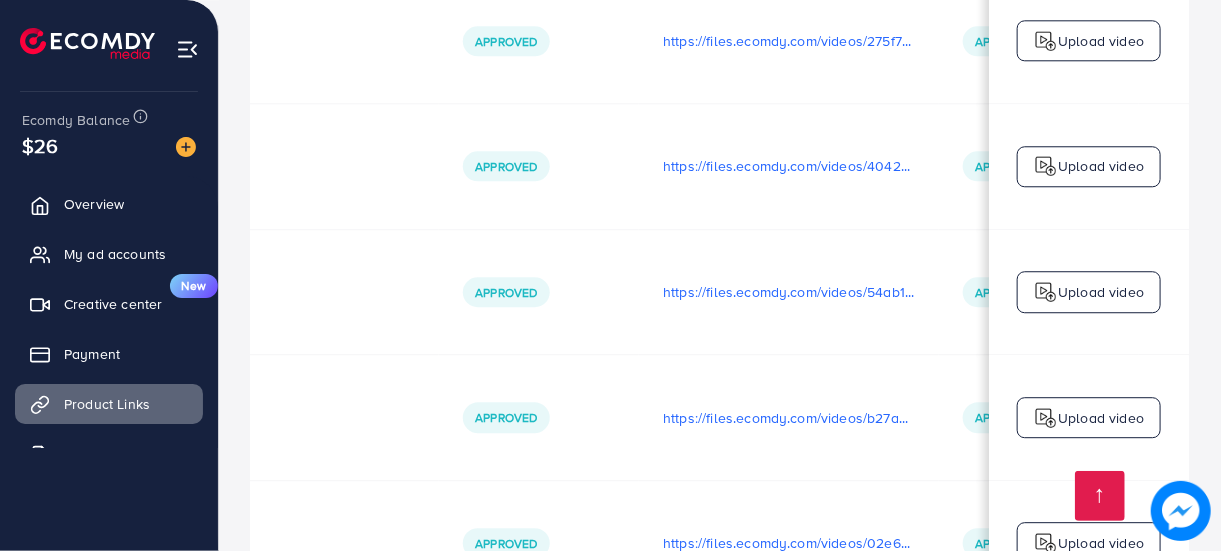 scroll, scrollTop: 0, scrollLeft: 596, axis: horizontal 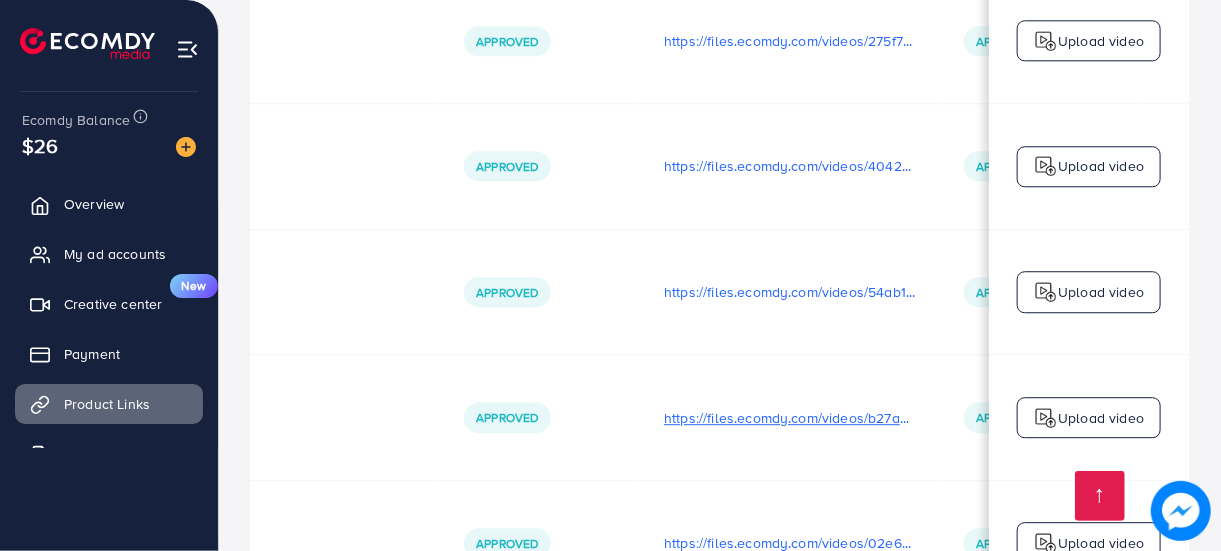 click on "https://files.ecomdy.com/videos/b27a2c36-b3b0-4966-98a6-1ec4d724698a-1745582462500.mp4" at bounding box center [790, 418] 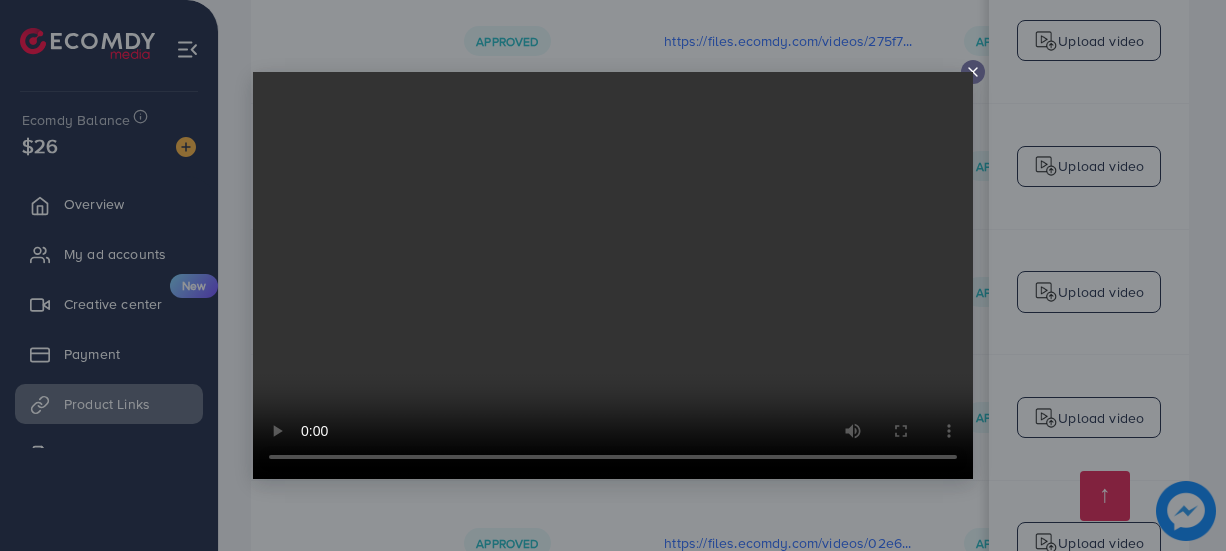 type 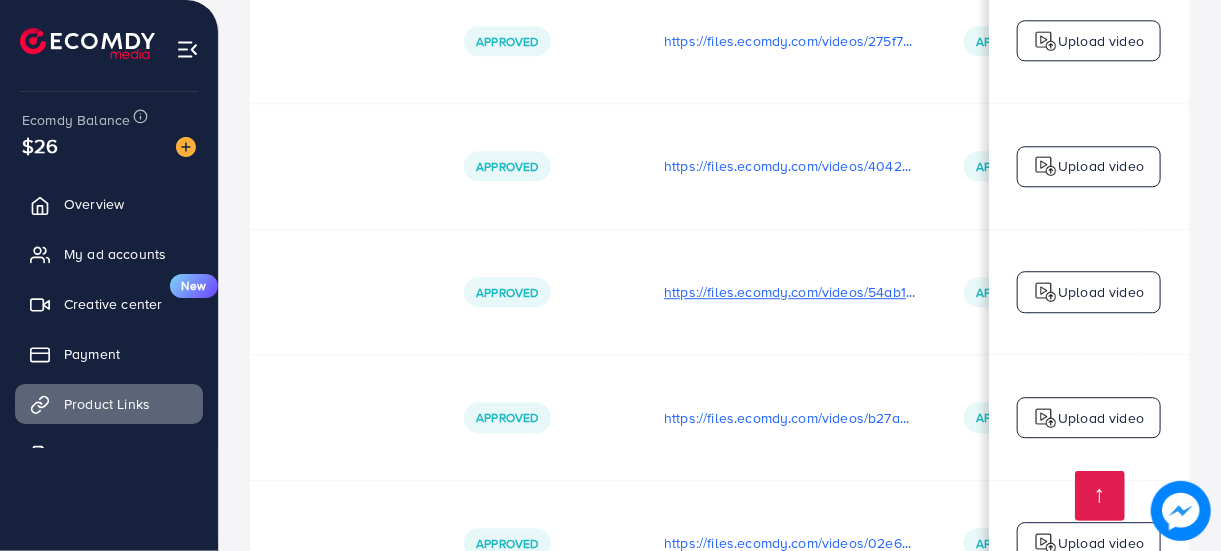 click on "https://files.ecomdy.com/videos/54ab1abf-fce9-4163-852f-55a1f7379048-1745581356744.mp4" at bounding box center [790, 292] 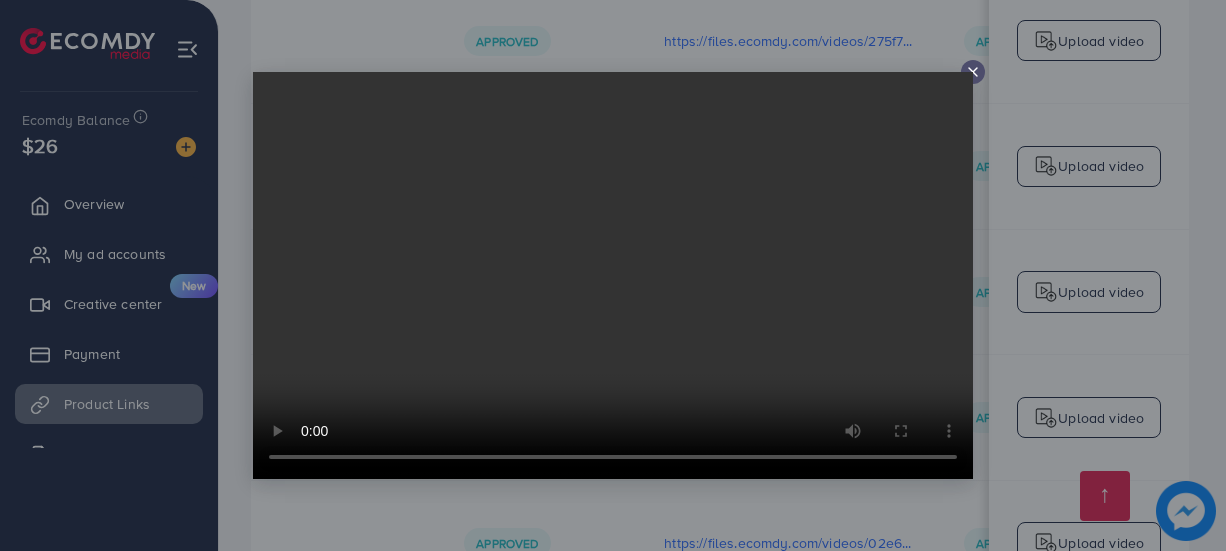 type 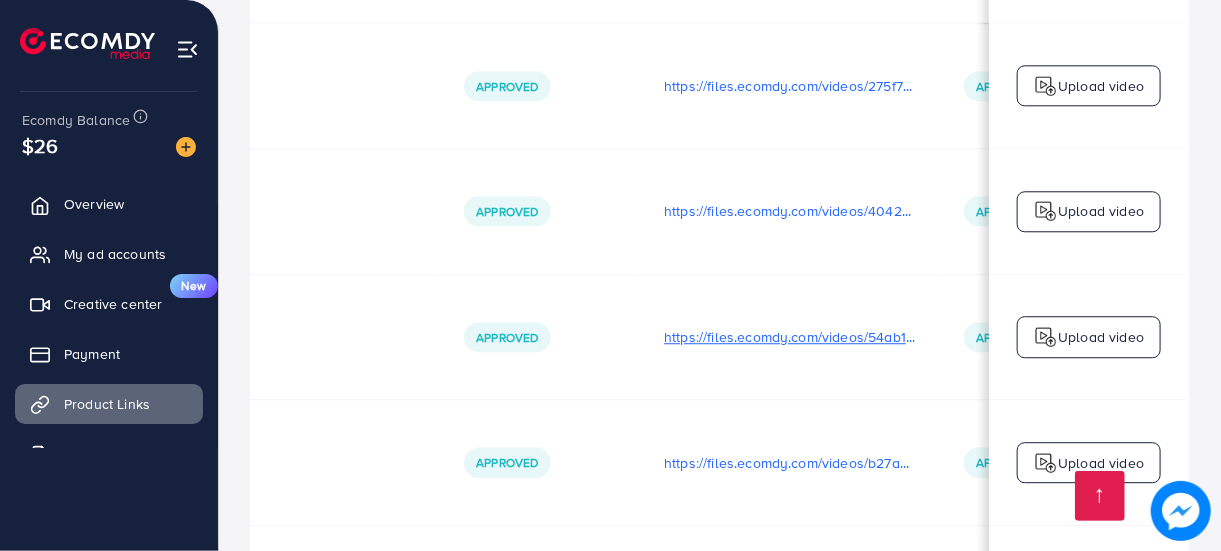scroll, scrollTop: 6326, scrollLeft: 0, axis: vertical 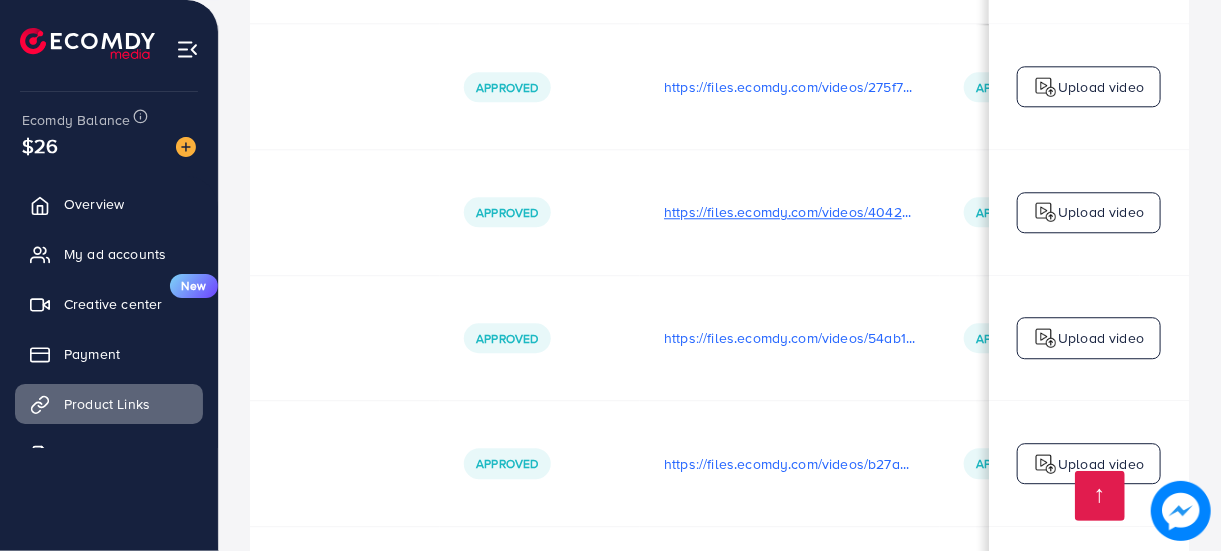 click on "https://files.ecomdy.com/videos/40423998-0601-4d0a-b0eb-c740cf1ea596-1745579964447.mp4" at bounding box center (790, 212) 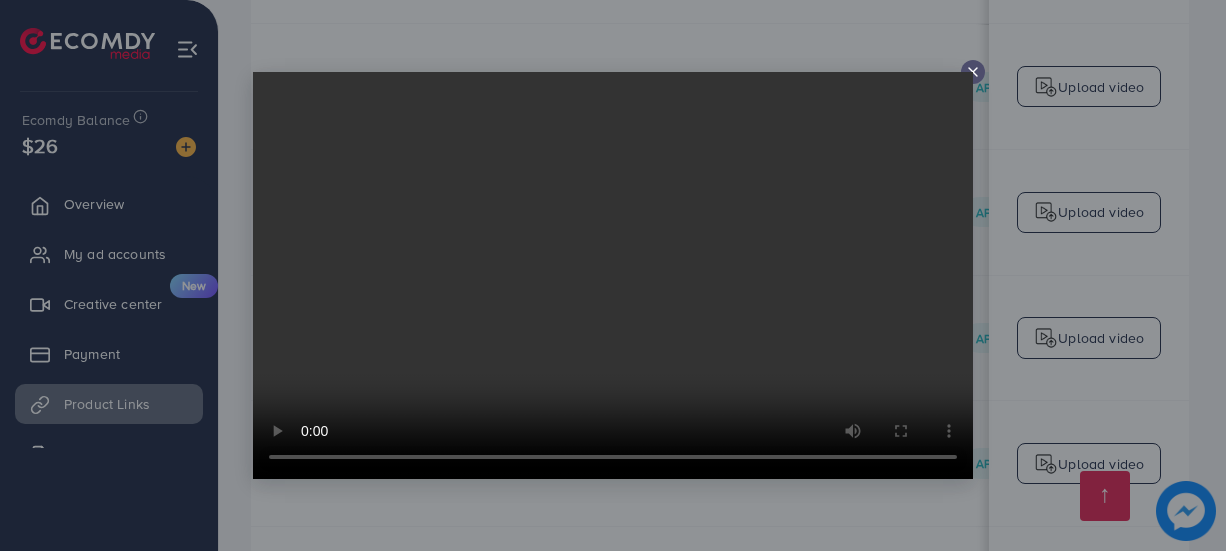 click 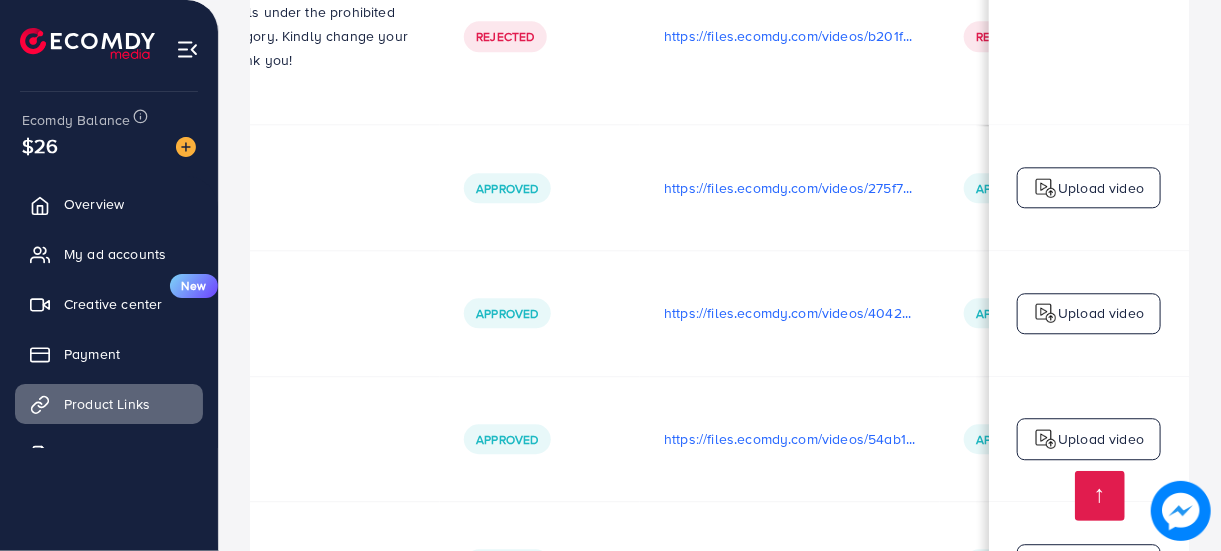scroll, scrollTop: 6220, scrollLeft: 0, axis: vertical 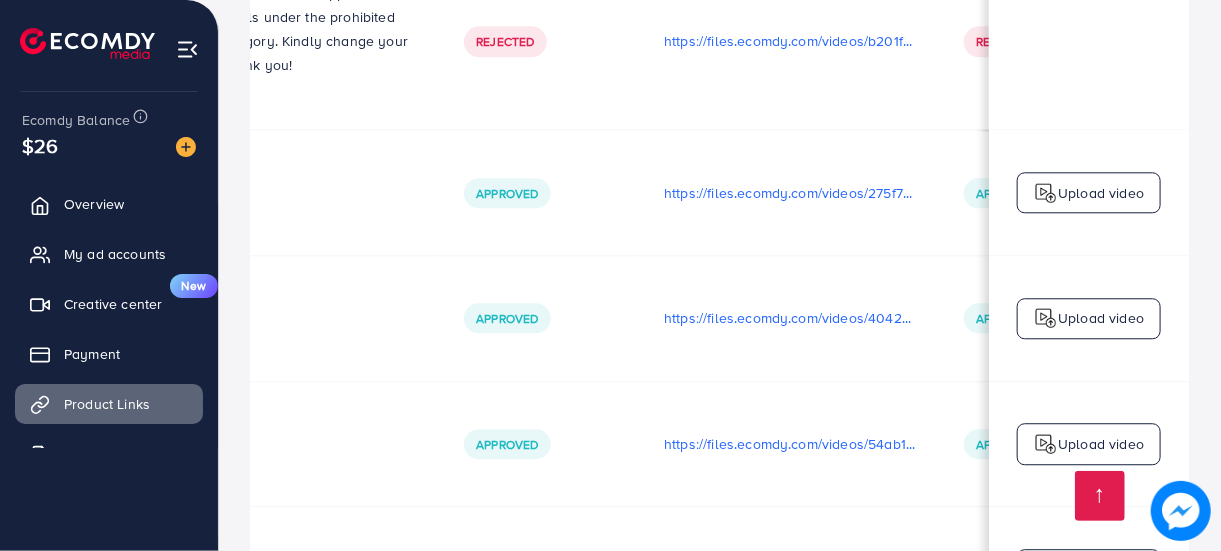 click on "https://files.ecomdy.com/videos/275f7bce-e0c3-4d7c-893c-9d6612b3af3e-1745577916697.mp4" at bounding box center [790, 193] 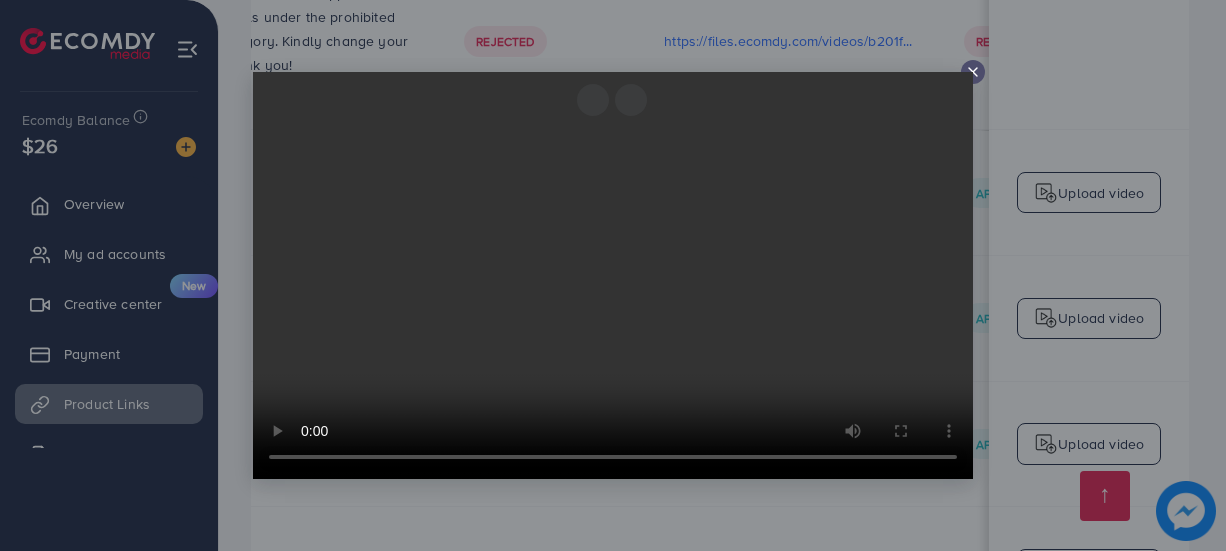 click 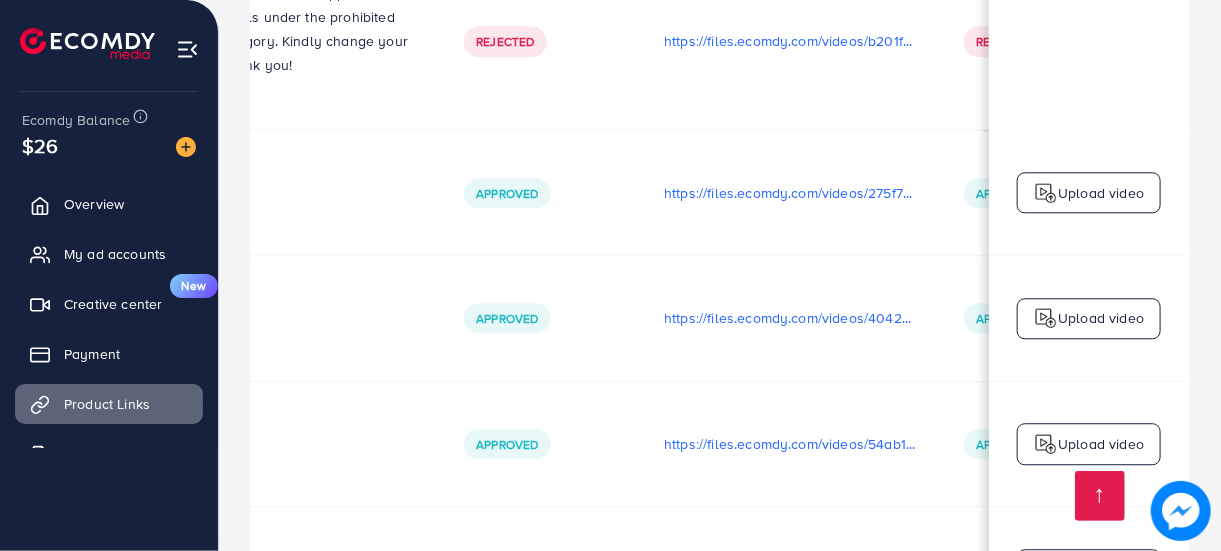 scroll, scrollTop: 0, scrollLeft: 596, axis: horizontal 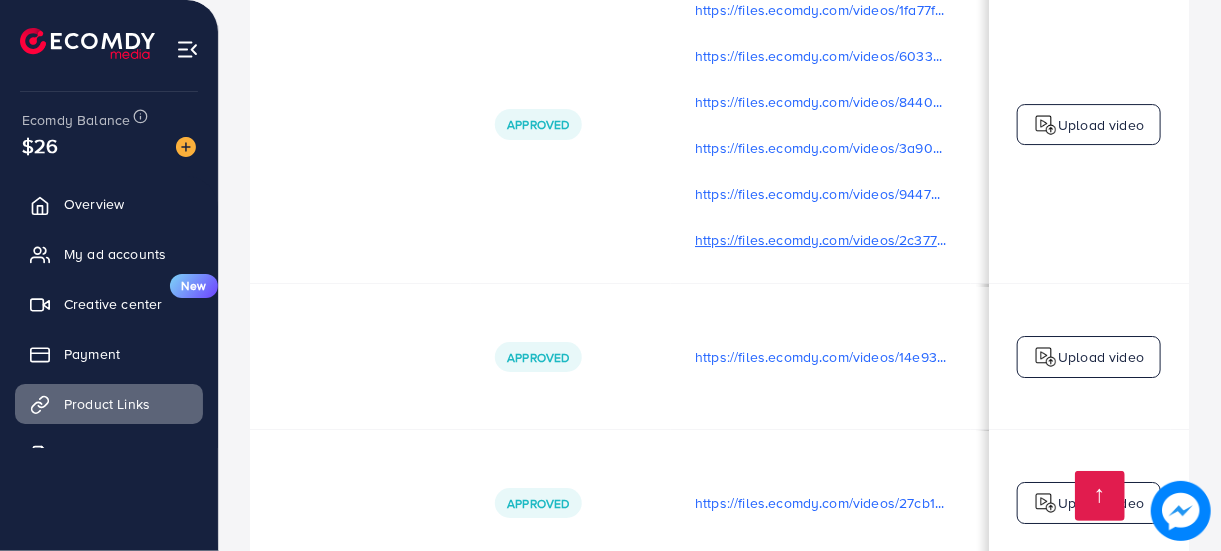 click on "https://files.ecomdy.com/videos/2c377f13-8c27-42b9-9482-3d06d380a25f-1746968266905.mp4" at bounding box center (821, 240) 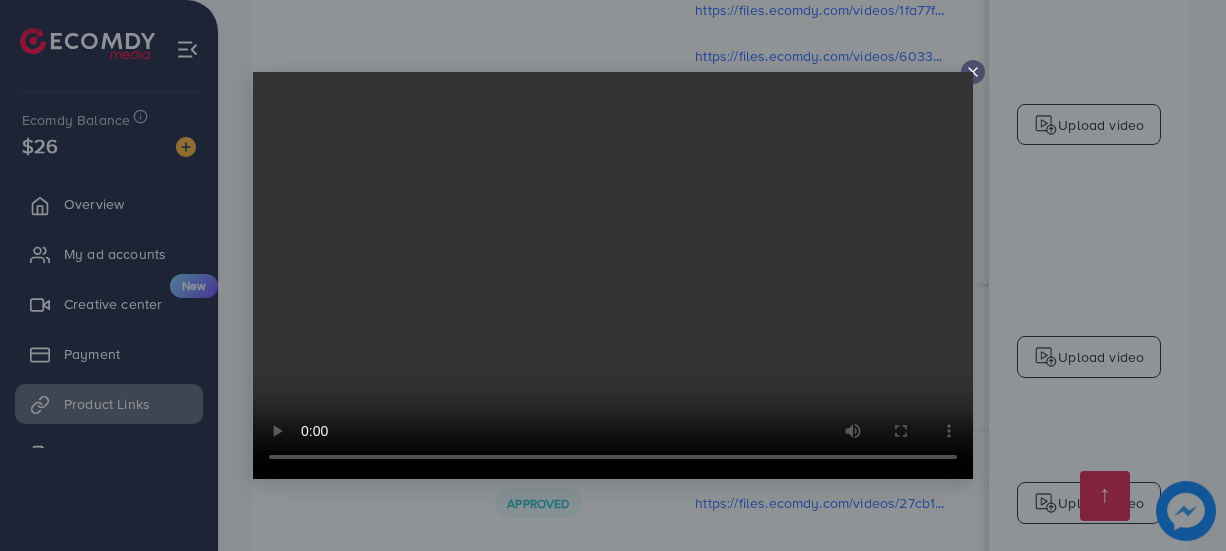 click 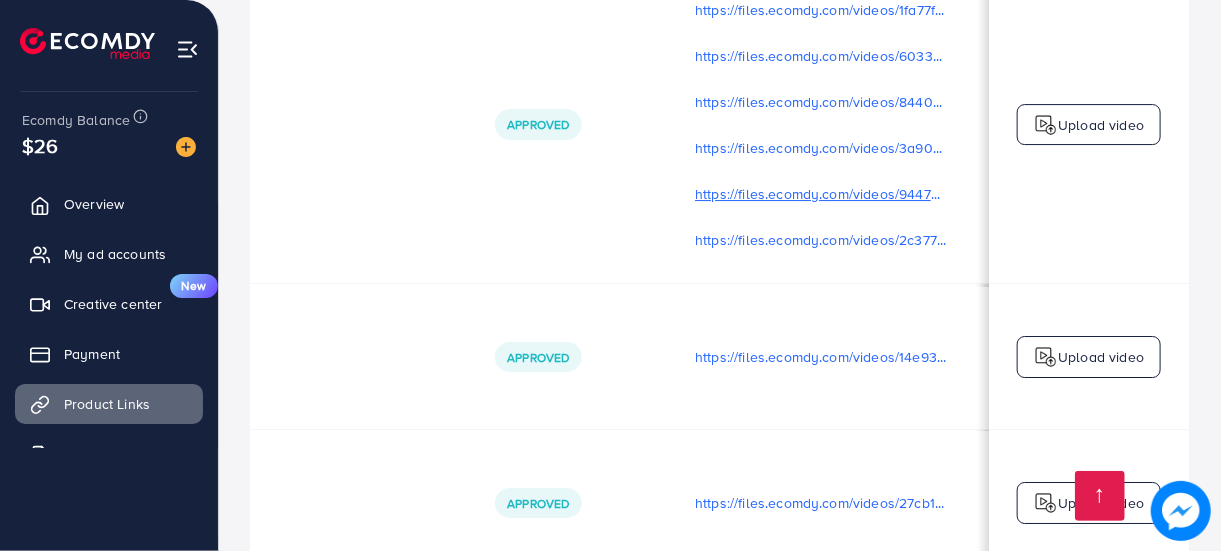 click on "https://files.ecomdy.com/videos/944786c3-e0ba-4d7d-aa89-1a04578e7555-1746441958571.mp4" at bounding box center (821, 194) 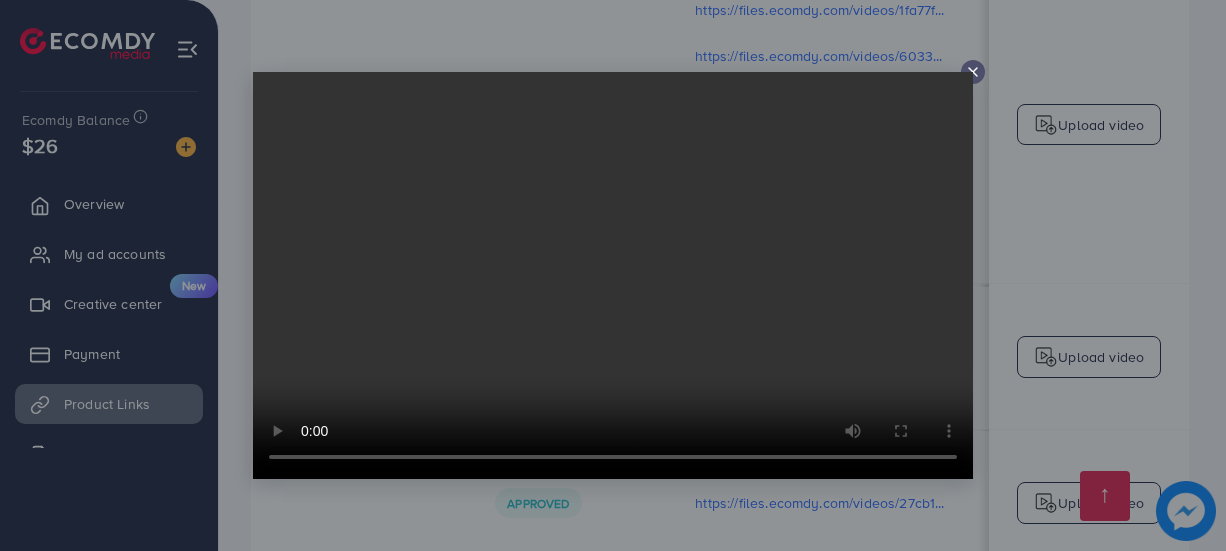 click 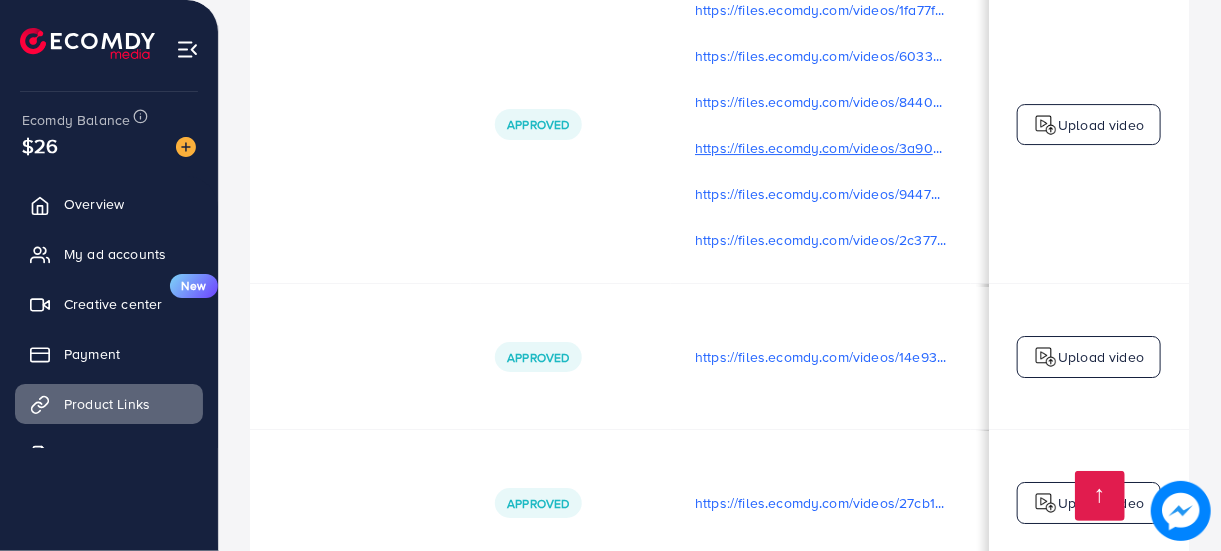 click on "https://files.ecomdy.com/videos/3a90cecd-91b7-476a-801f-8d52850f84d1-1746441828654.mp4" at bounding box center [821, 148] 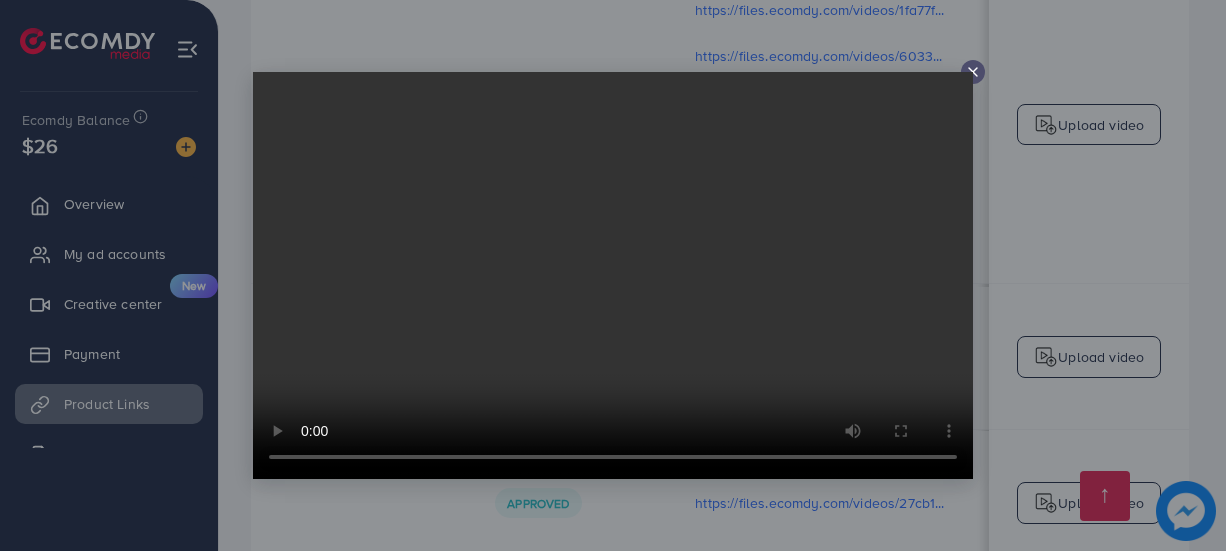 click 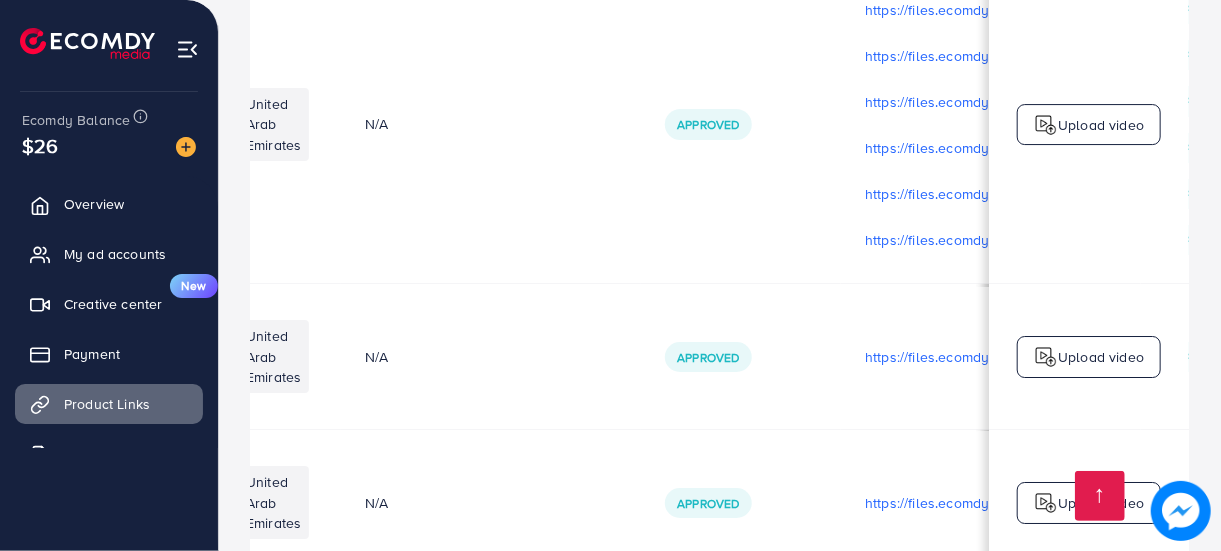 scroll, scrollTop: 0, scrollLeft: 0, axis: both 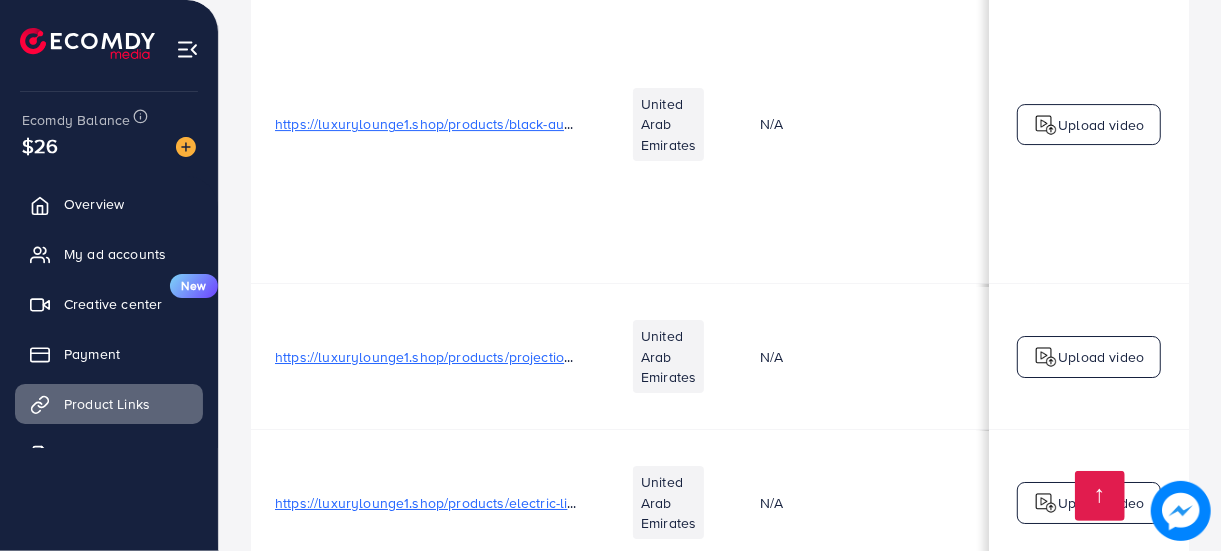 click on "https://luxurylounge1.shop/products/projection-car-aroma-diffuser" at bounding box center (484, 357) 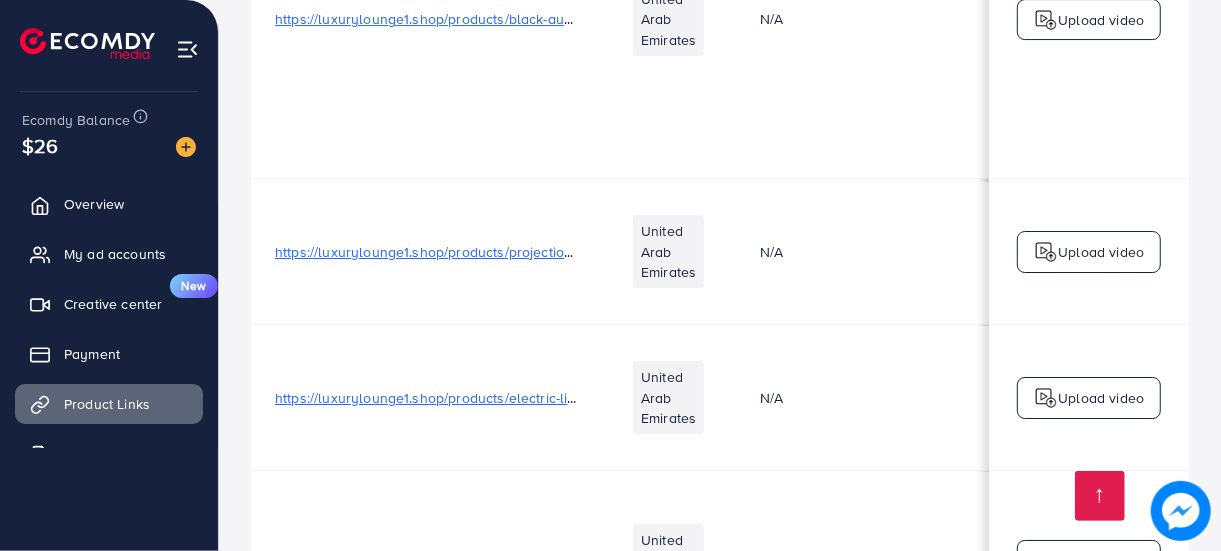 scroll, scrollTop: 7224, scrollLeft: 0, axis: vertical 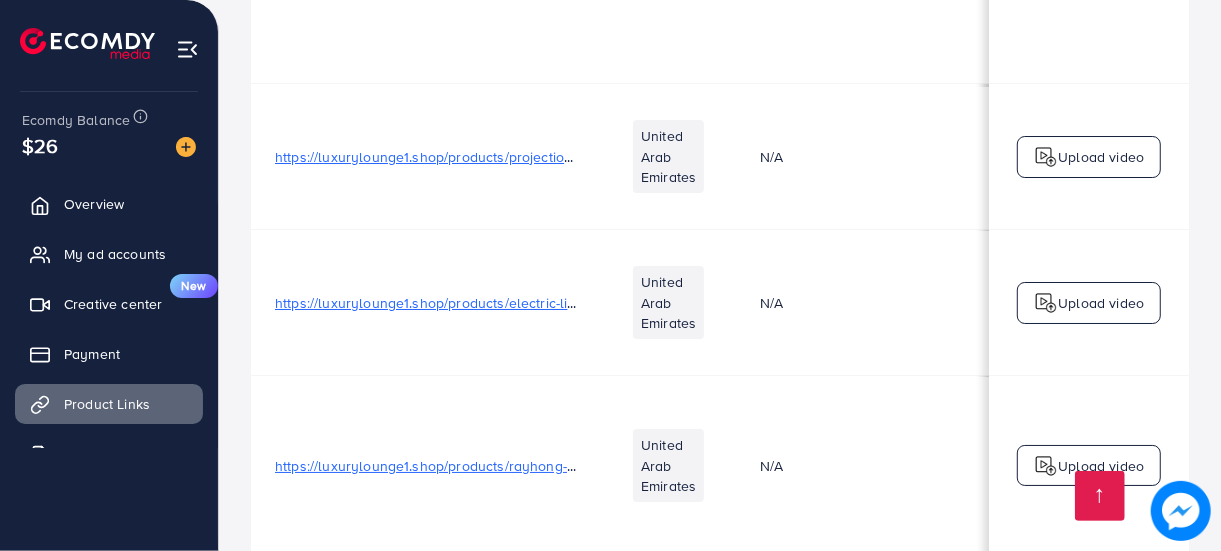 click on "https://luxurylounge1.shop/products/rayhong-car-scratch-removel-wax" at bounding box center (500, 466) 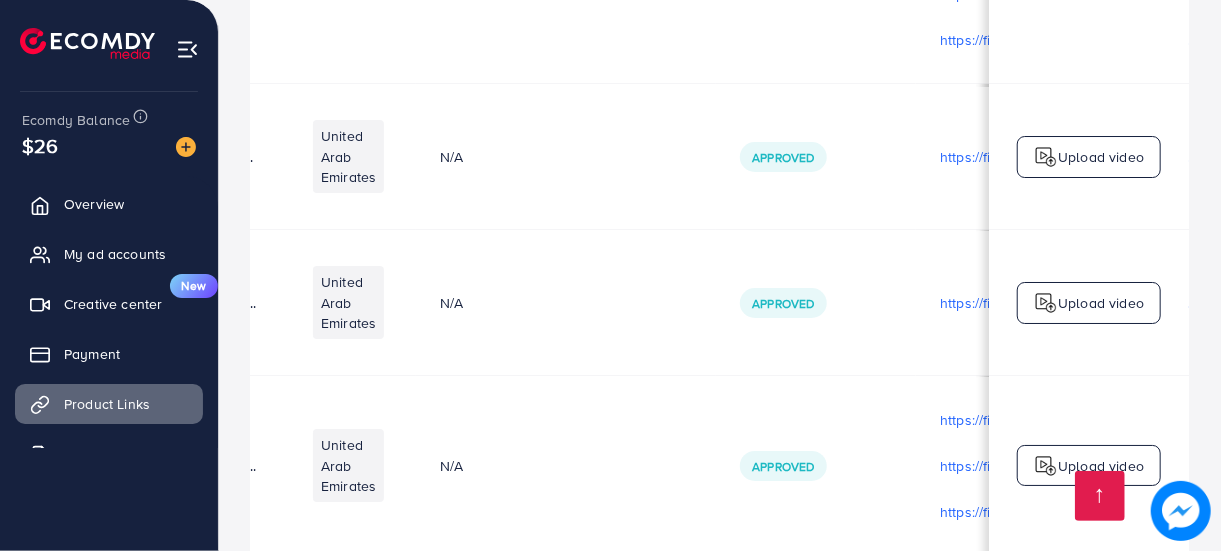scroll, scrollTop: 0, scrollLeft: 609, axis: horizontal 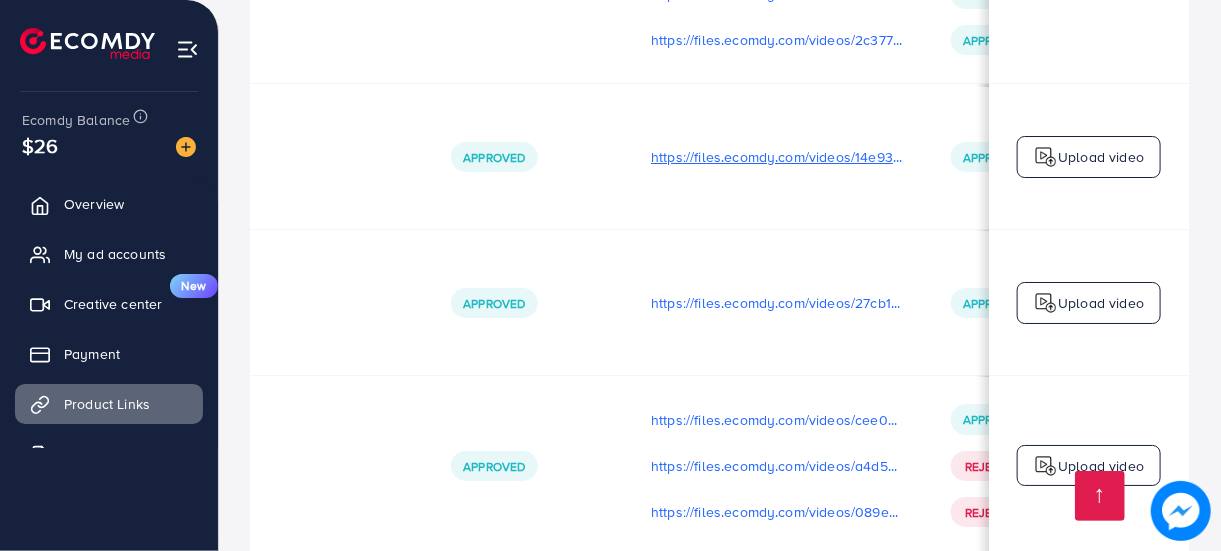 click on "https://files.ecomdy.com/videos/14e93628-2c99-44be-8fa1-d1f5d0f431ee-1746285799642.mp4" at bounding box center [777, 157] 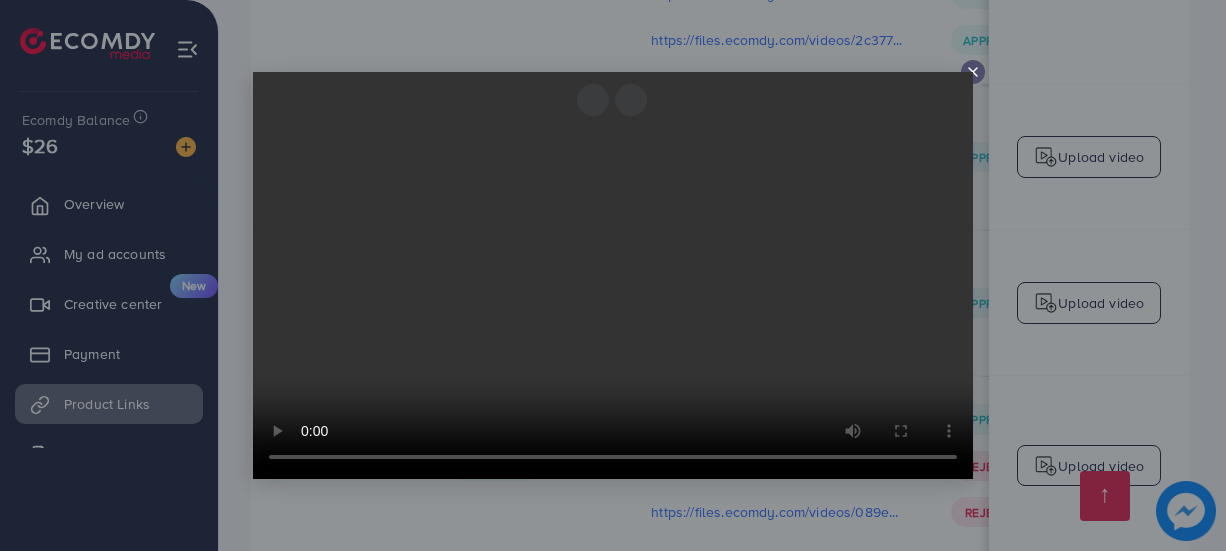 click 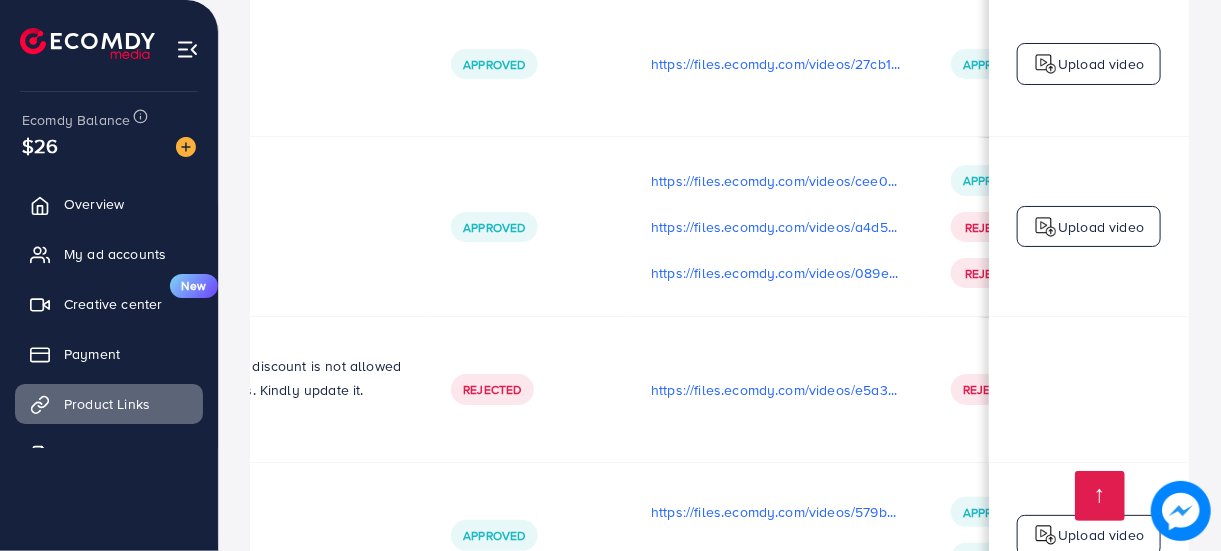 scroll, scrollTop: 7558, scrollLeft: 0, axis: vertical 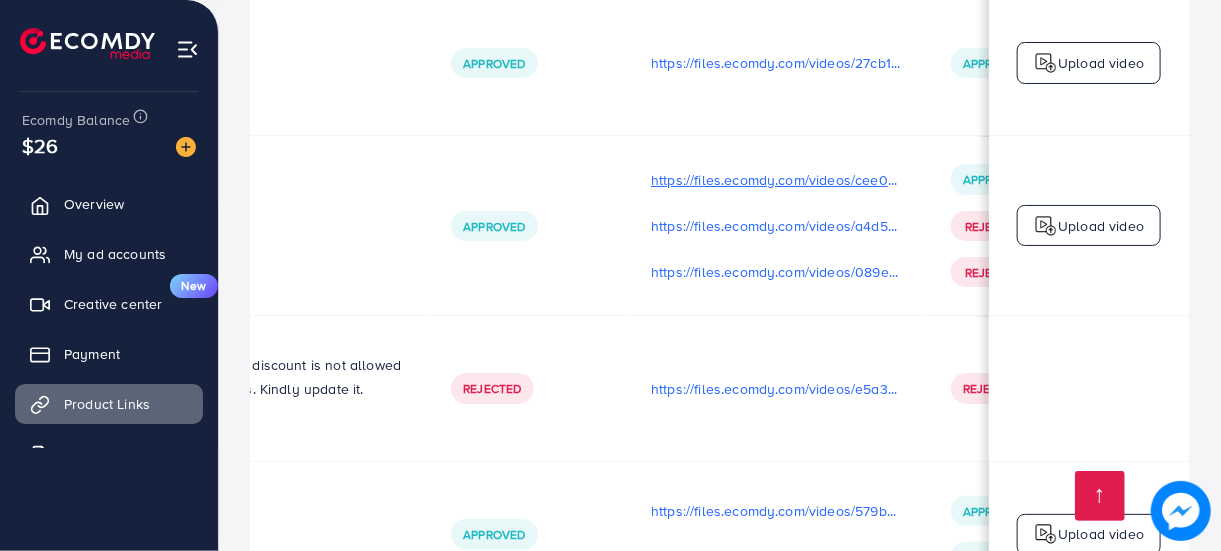 click on "https://files.ecomdy.com/videos/cee0d435-c715-4fb9-89ef-028054fecea9-1746604233288.mp4" at bounding box center (777, 180) 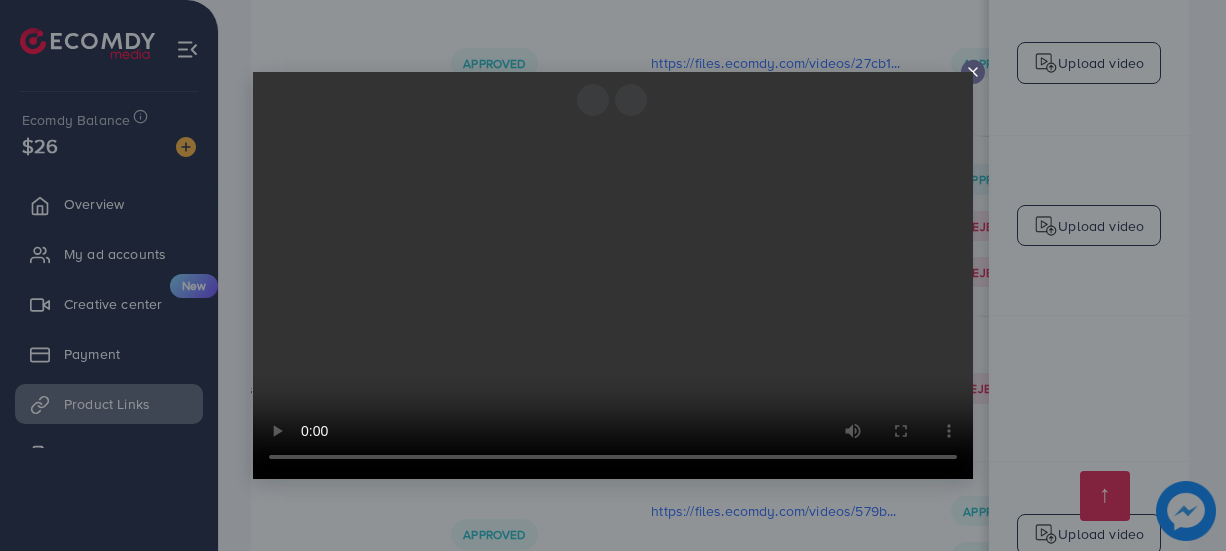 click 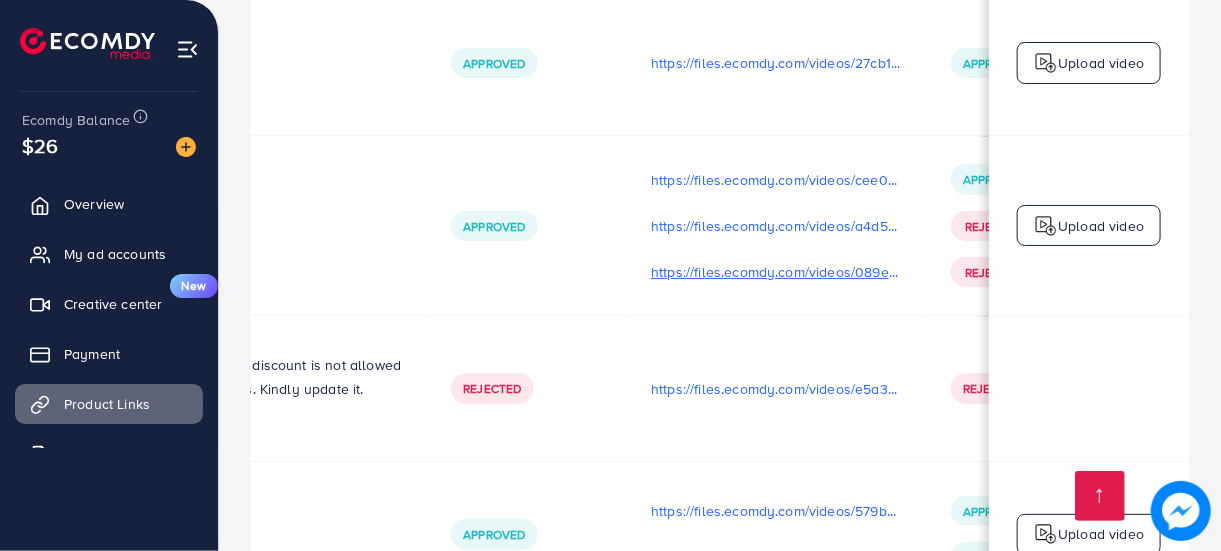 scroll, scrollTop: 0, scrollLeft: 609, axis: horizontal 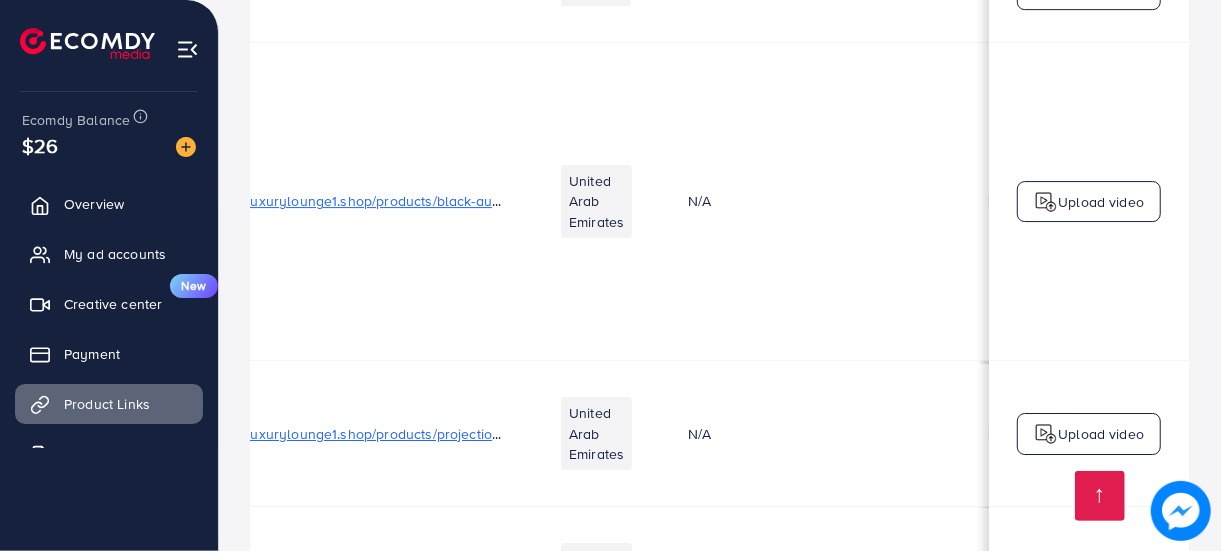 click on "https://luxurylounge1.shop/products/black-aura-arabic-watch-%E2%8C%9A" at bounding box center [440, 201] 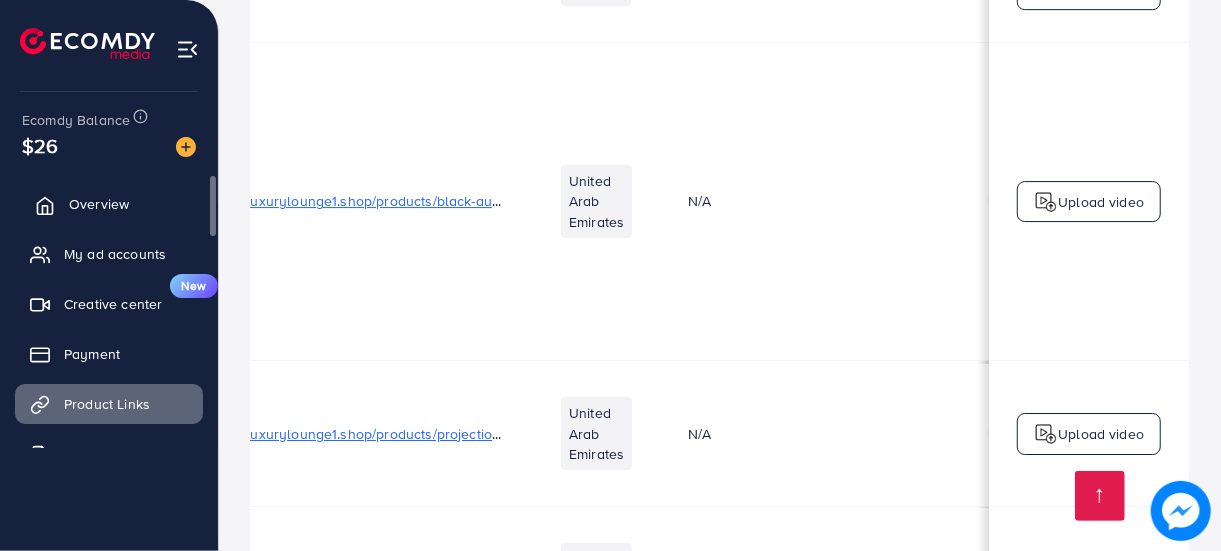 click on "Overview" at bounding box center [99, 204] 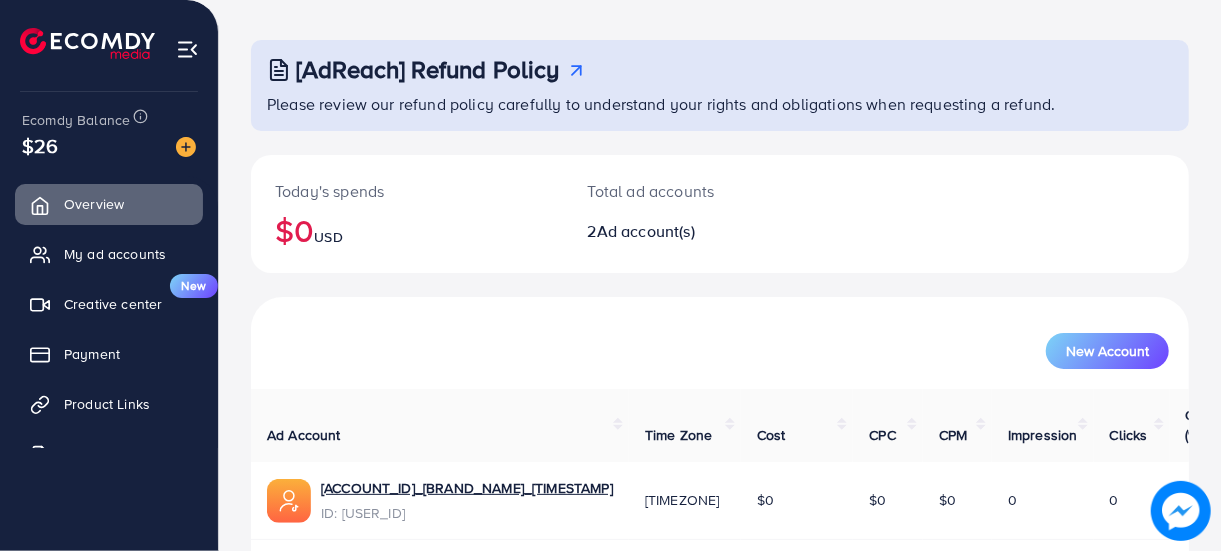 scroll, scrollTop: 255, scrollLeft: 0, axis: vertical 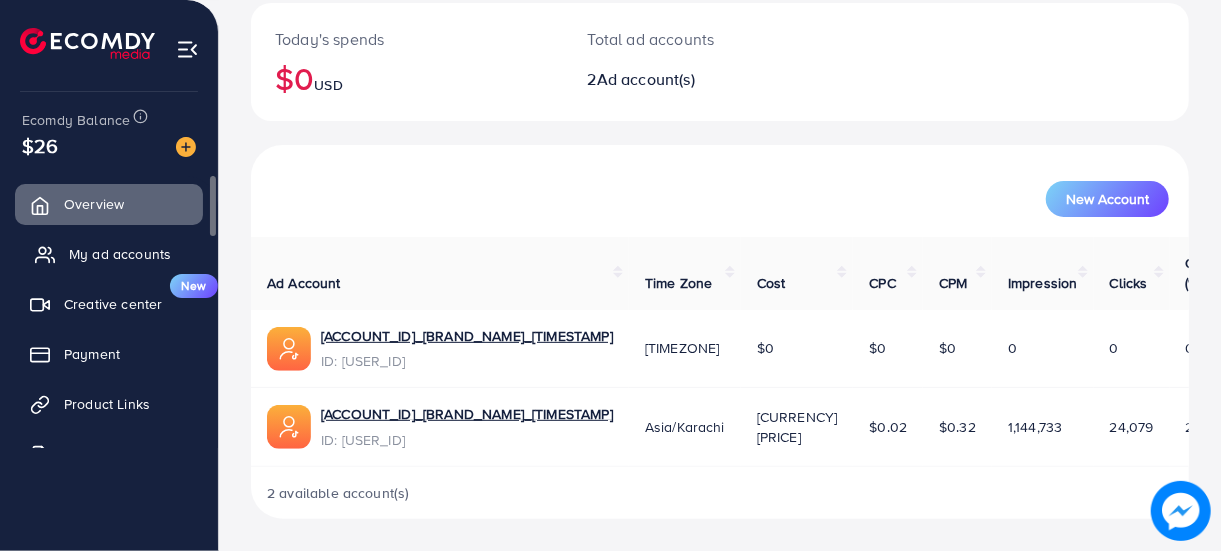 click on "My ad accounts" at bounding box center [109, 254] 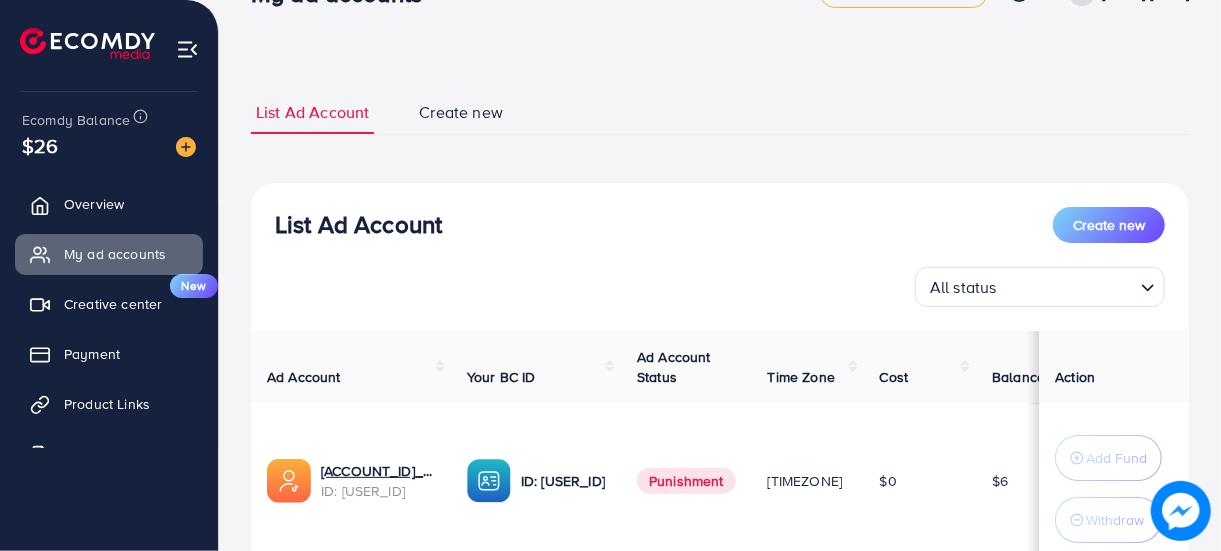 scroll, scrollTop: 0, scrollLeft: 0, axis: both 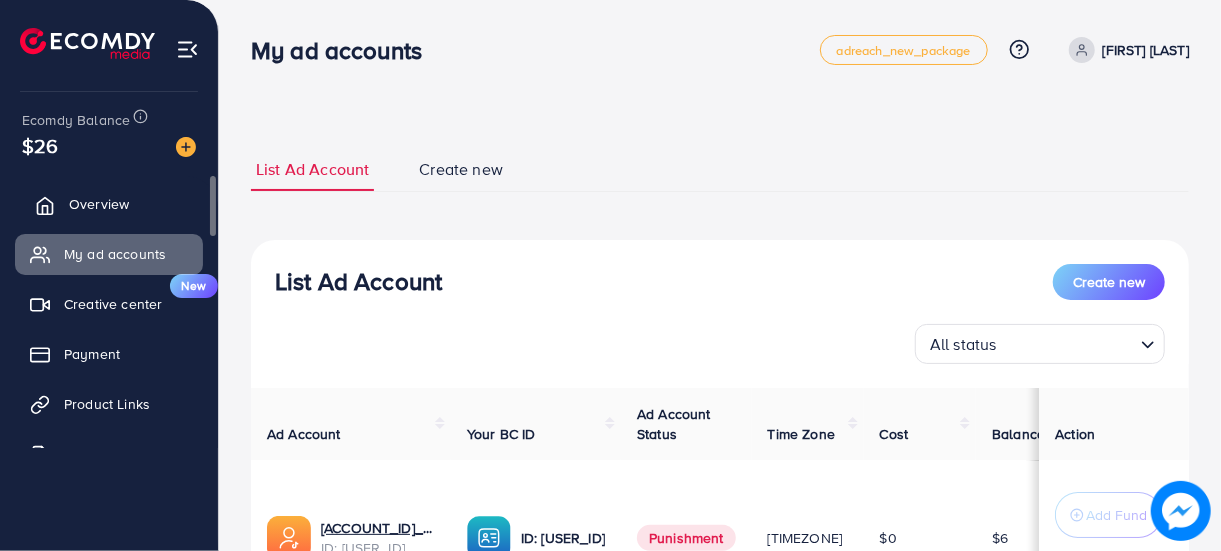 click on "Overview" at bounding box center (109, 204) 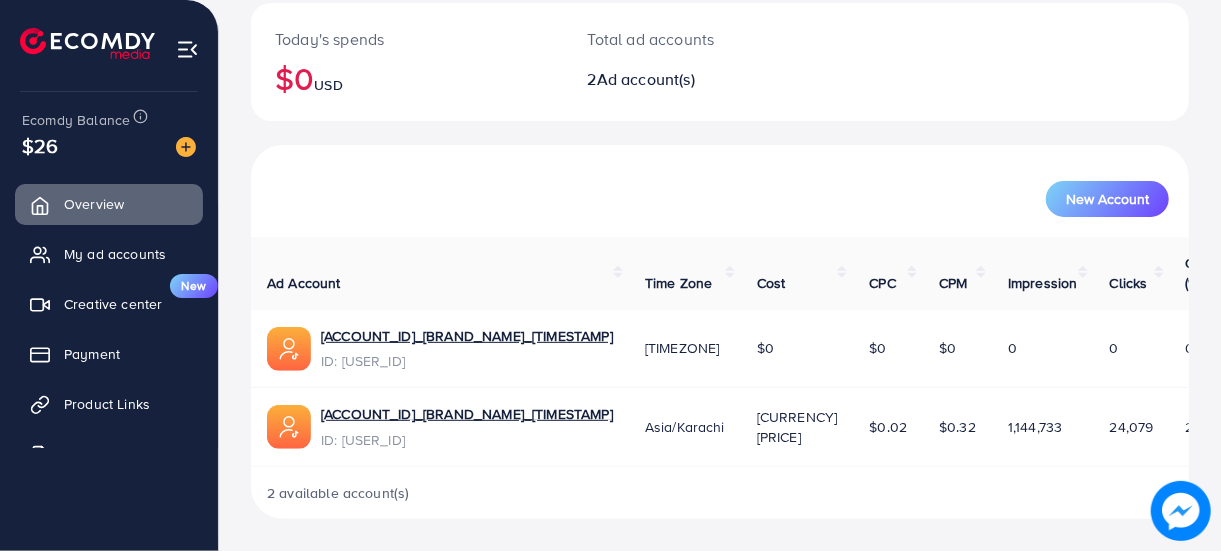 scroll, scrollTop: 253, scrollLeft: 0, axis: vertical 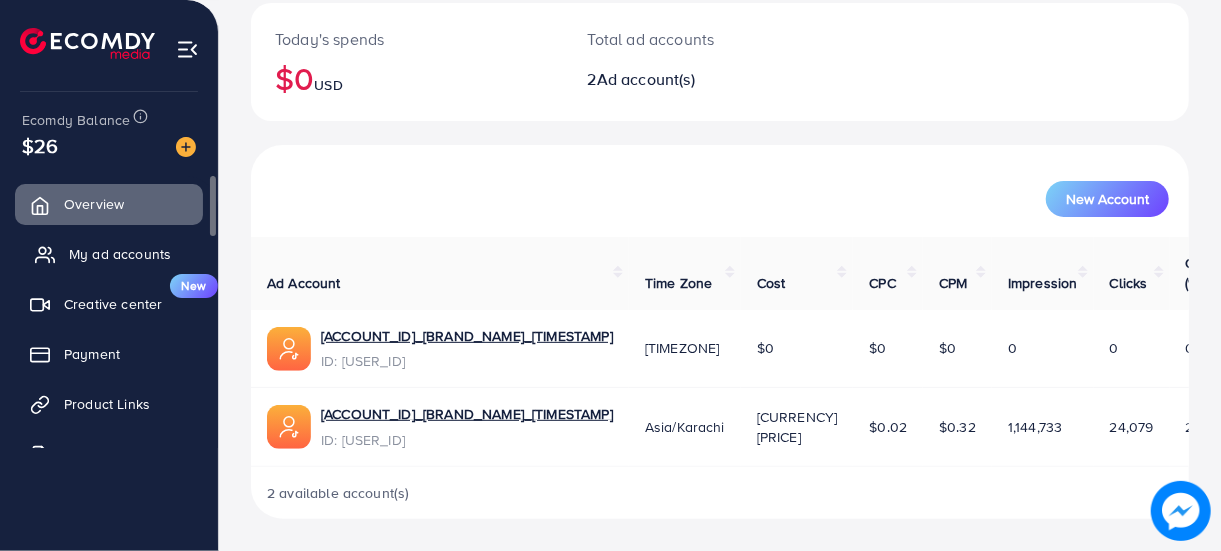 click on "My ad accounts" at bounding box center (120, 254) 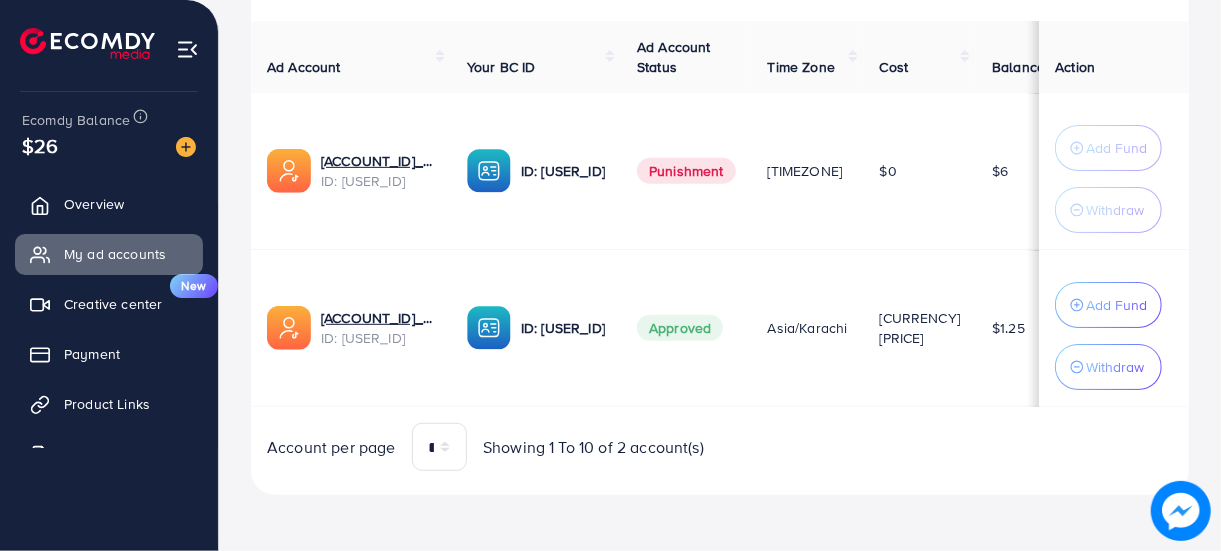 scroll, scrollTop: 347, scrollLeft: 0, axis: vertical 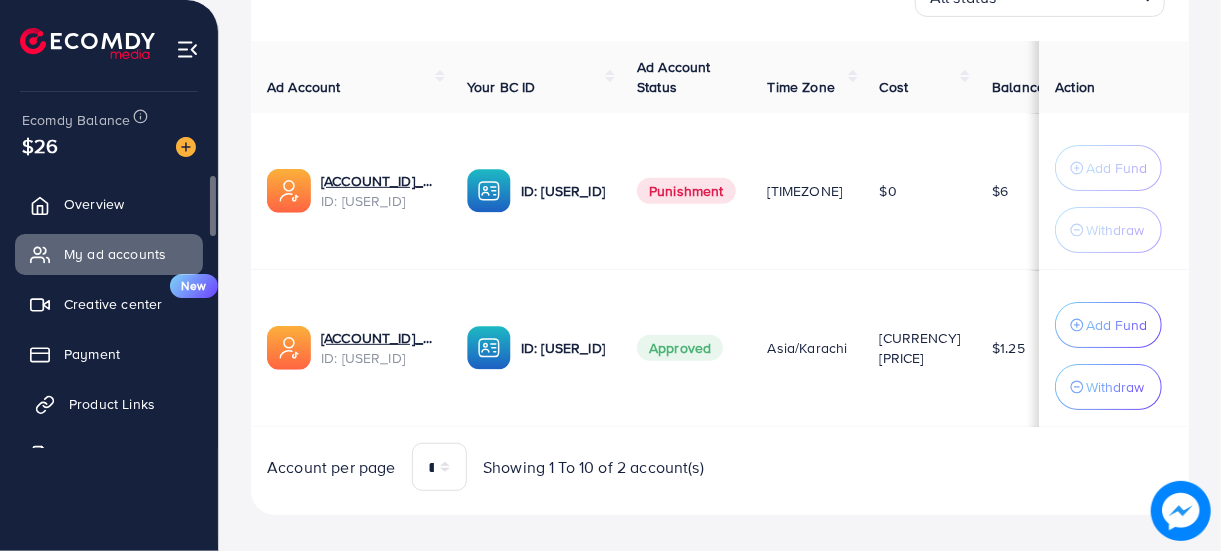 click on "Product Links" at bounding box center (112, 404) 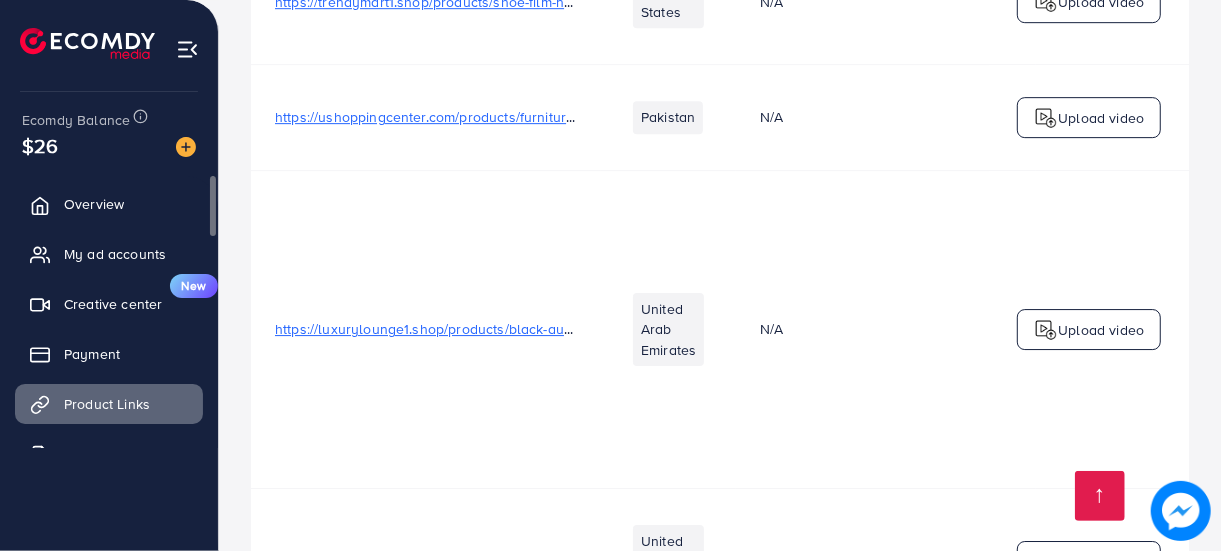 scroll, scrollTop: 6925, scrollLeft: 0, axis: vertical 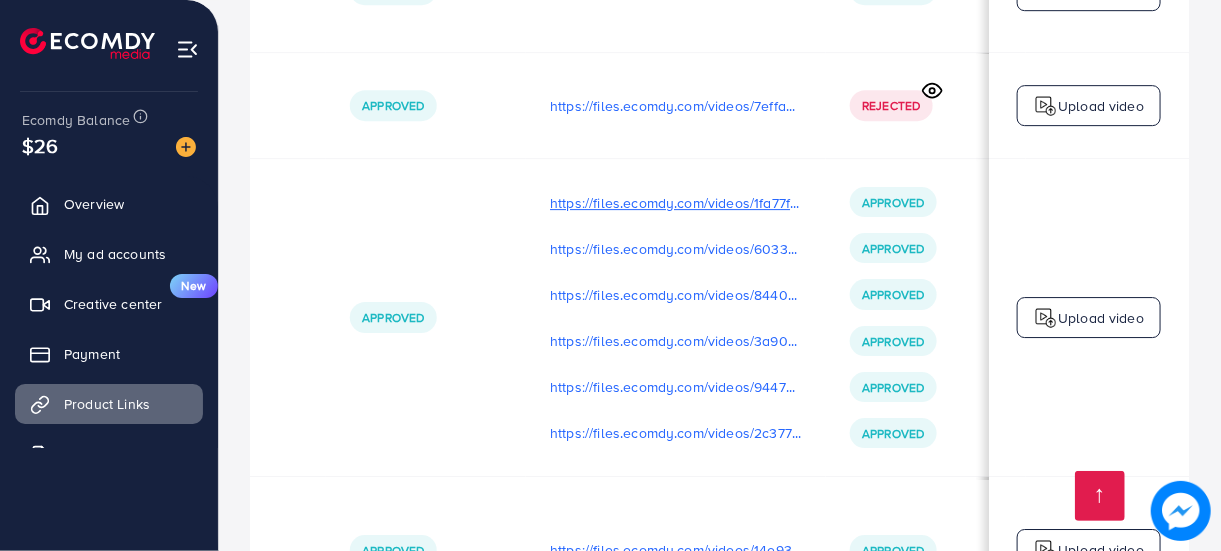 click on "https://files.ecomdy.com/videos/1fa77f7e-4226-4451-8752-2fa9bda14c64-1746117007715.mp4" at bounding box center [676, 203] 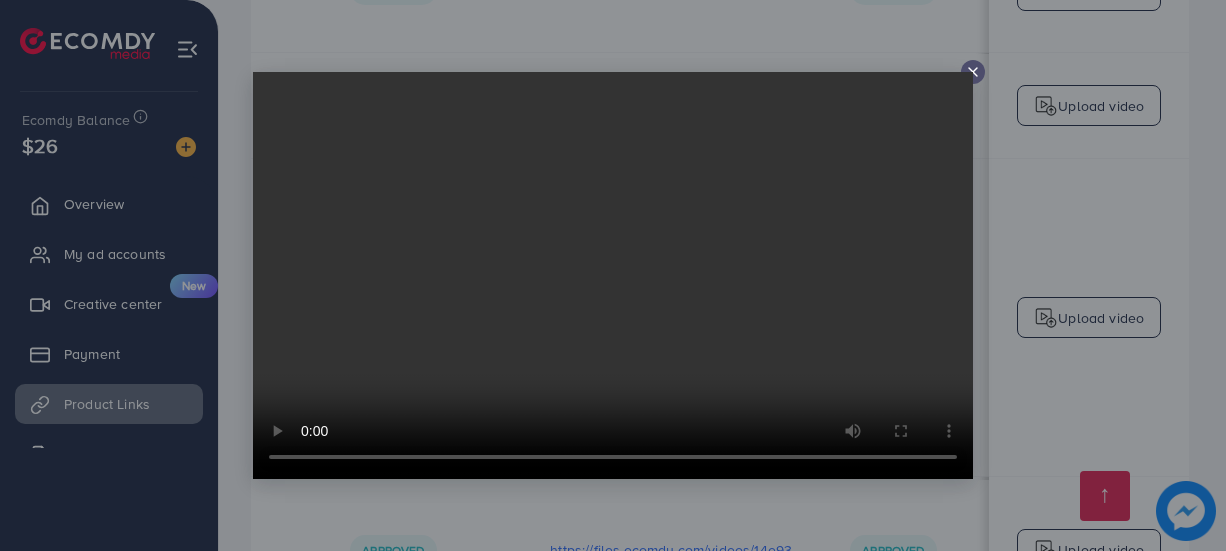 click at bounding box center [613, 275] 